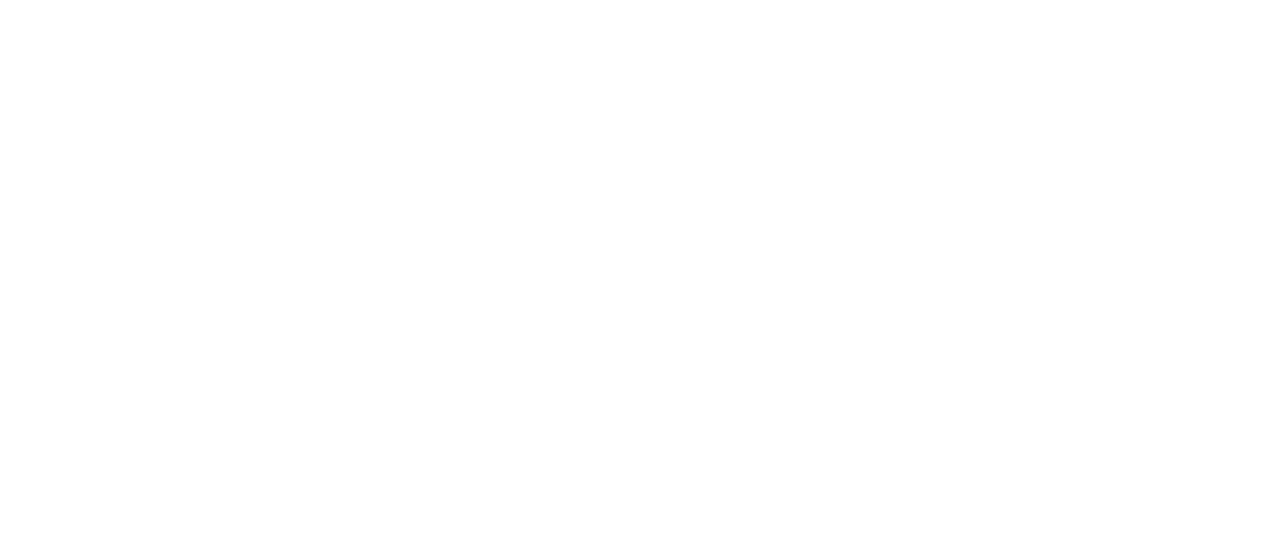 scroll, scrollTop: 0, scrollLeft: 0, axis: both 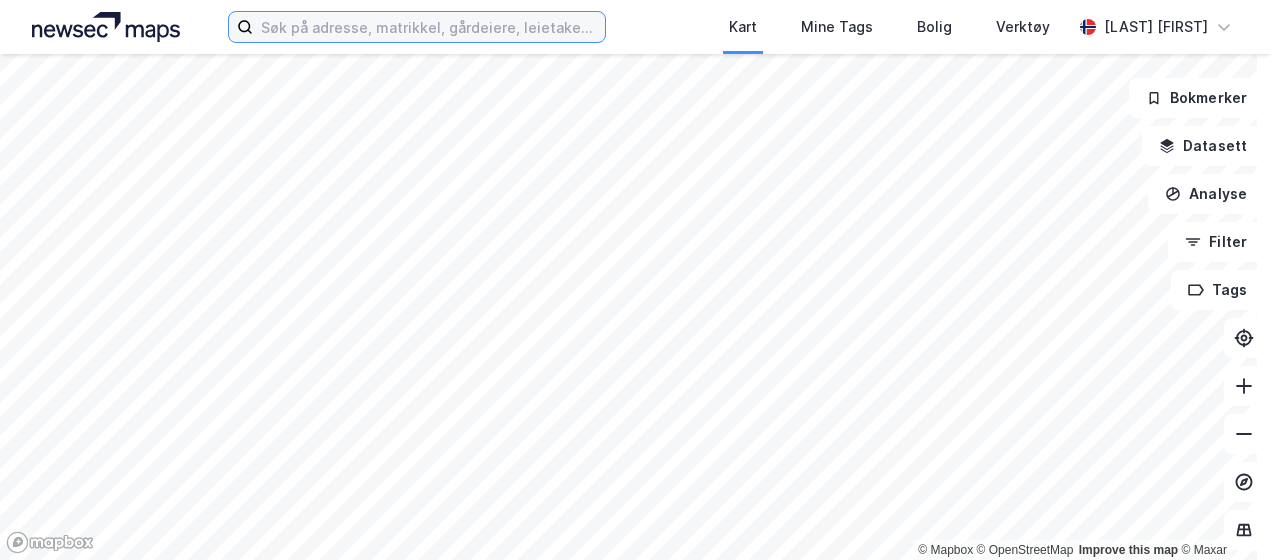 click at bounding box center [428, 27] 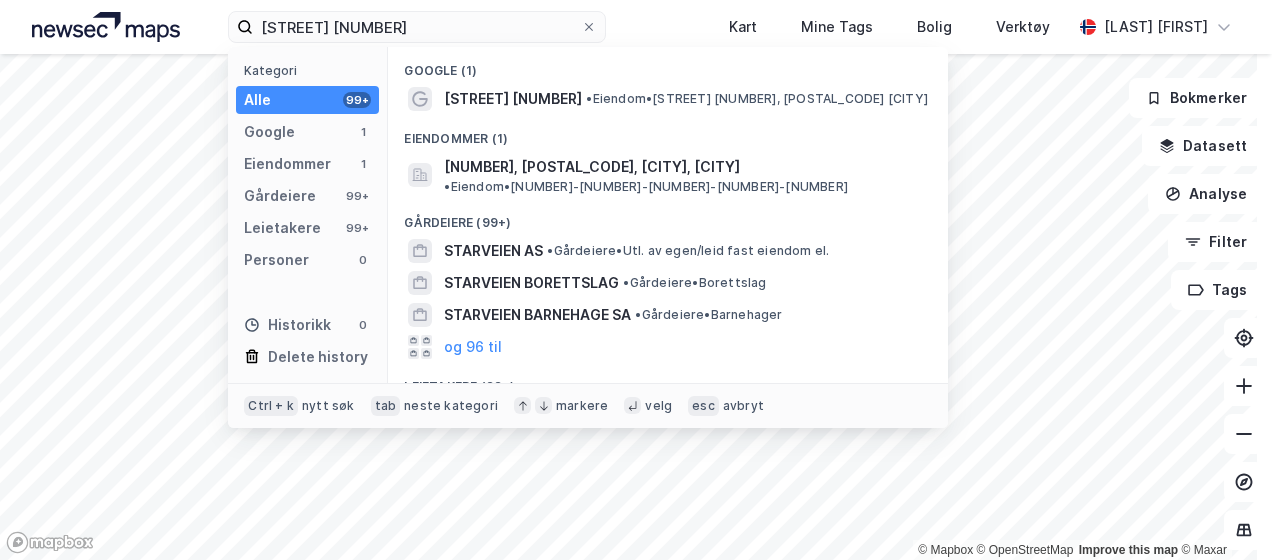 click on "Eiendommer (1)" at bounding box center [668, 133] 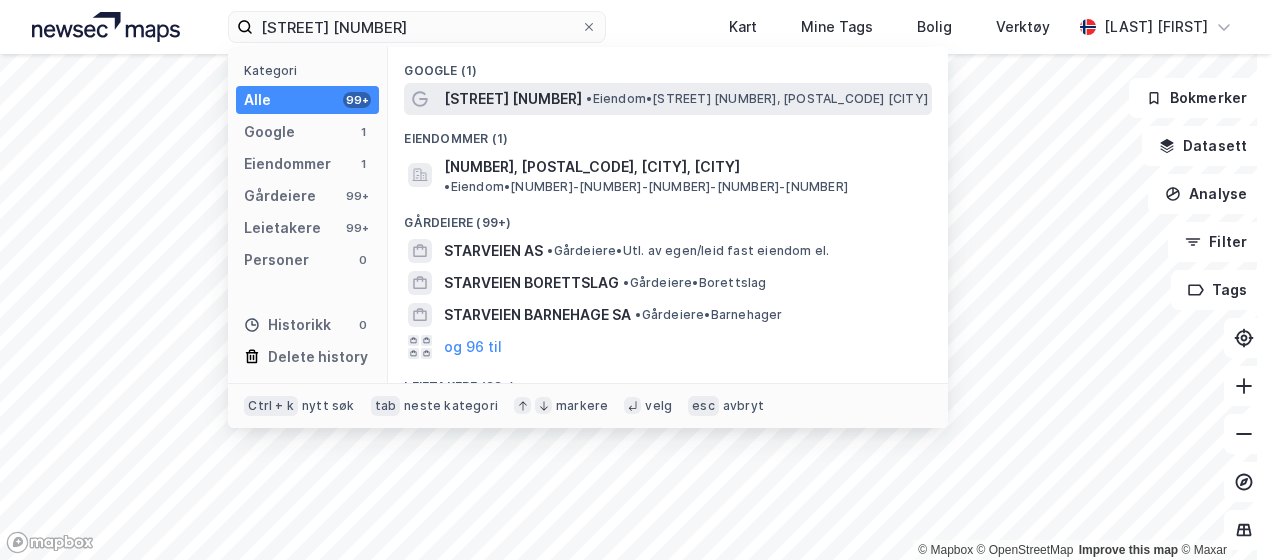 click on "[STREET] [NUMBER]" at bounding box center (513, 99) 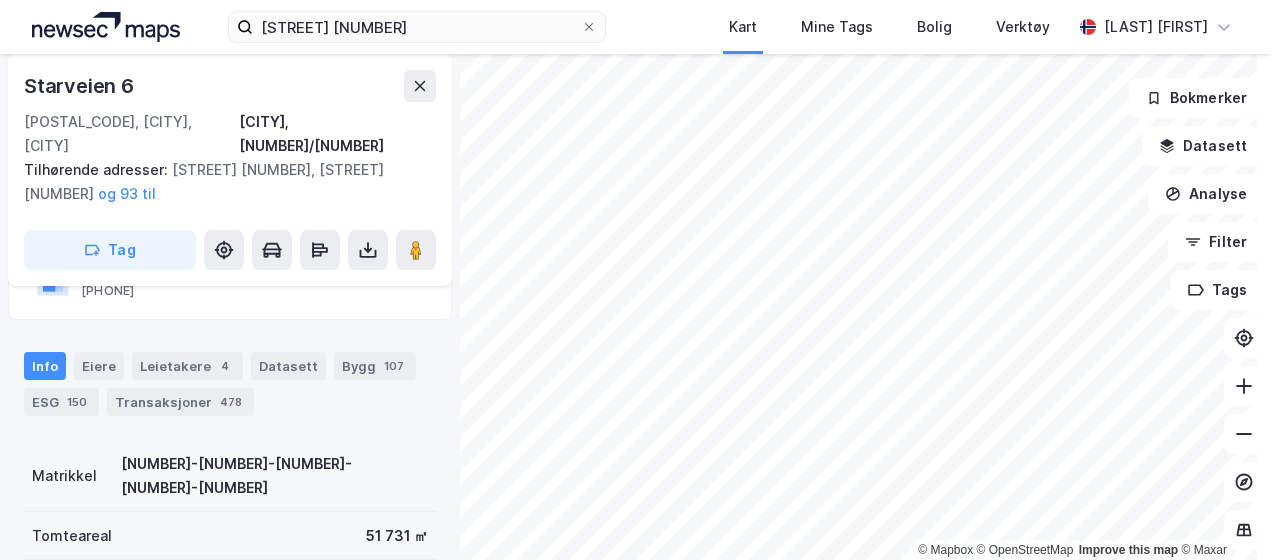 scroll, scrollTop: 184, scrollLeft: 0, axis: vertical 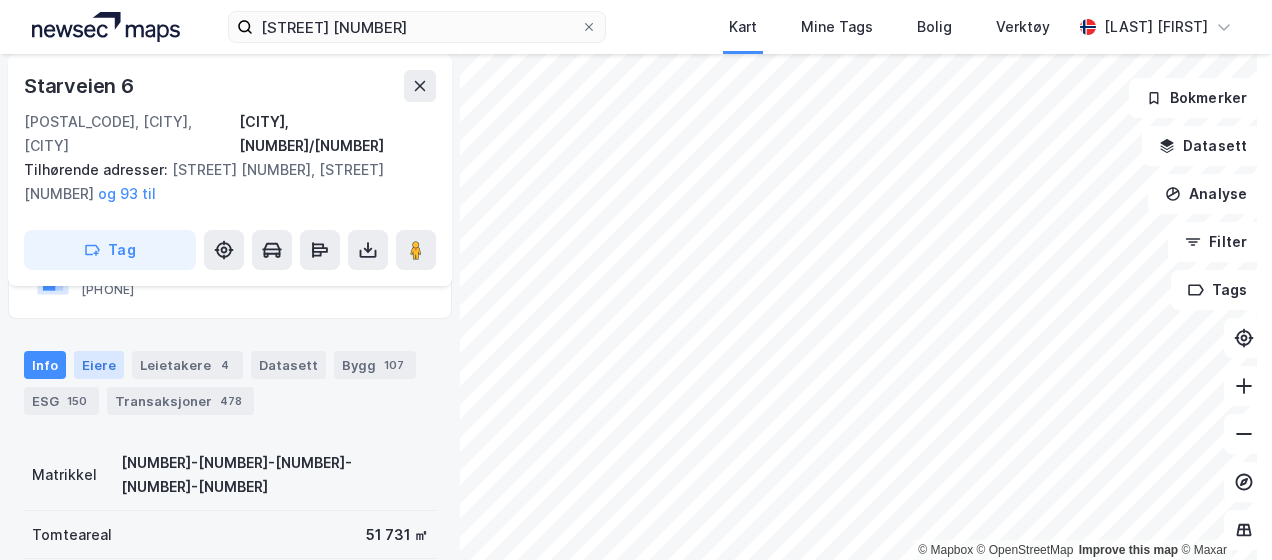 click on "Eiere" at bounding box center (99, 365) 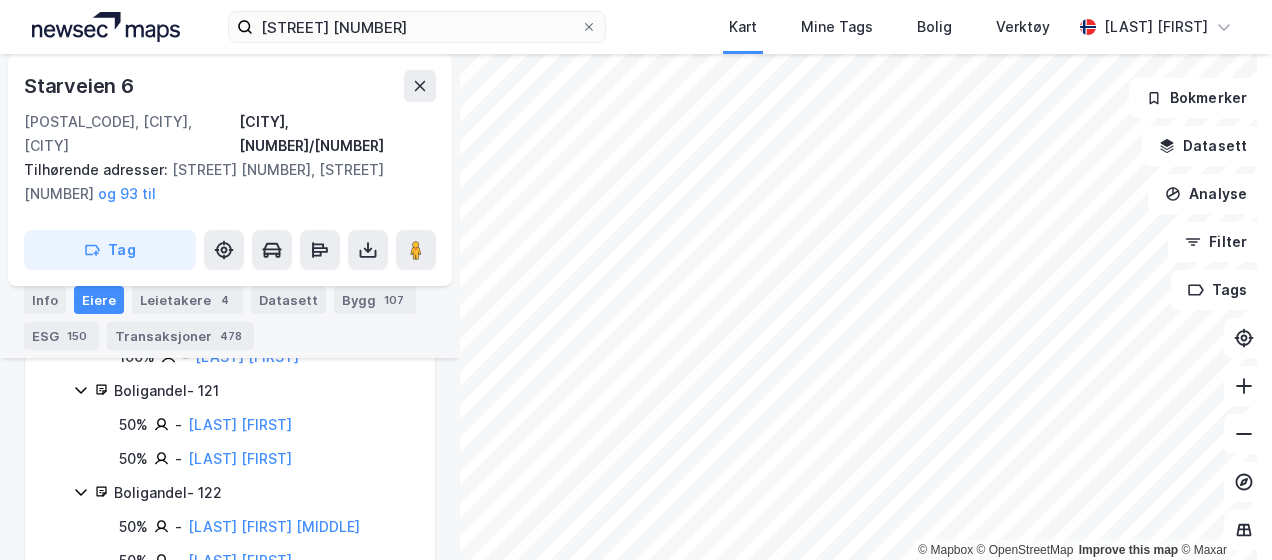scroll, scrollTop: 10265, scrollLeft: 0, axis: vertical 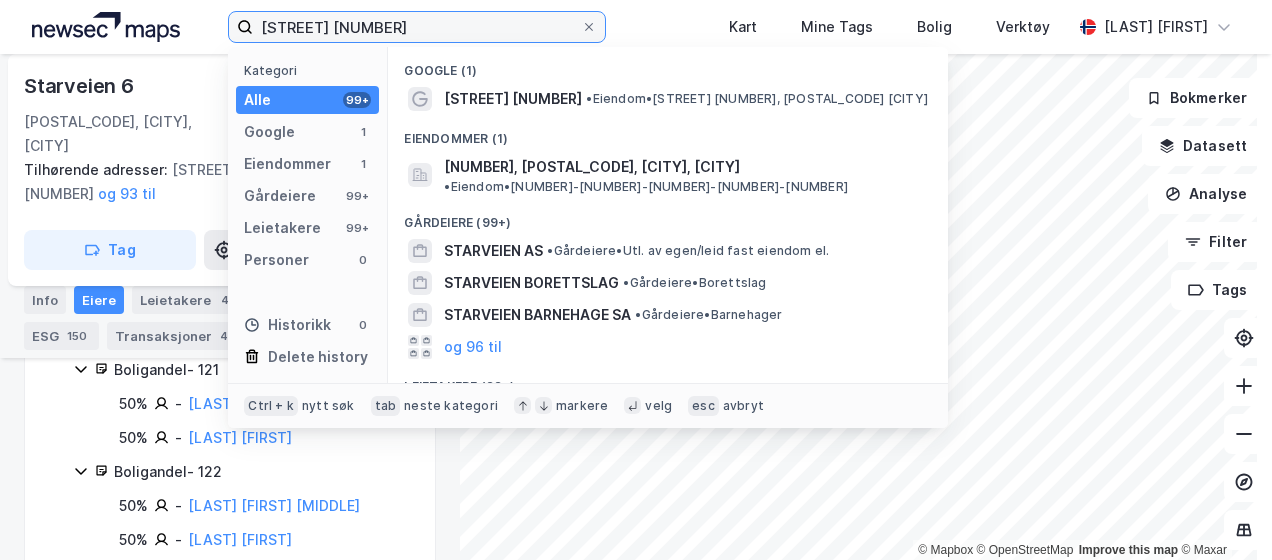 click on "[STREET] [NUMBER]" at bounding box center (416, 27) 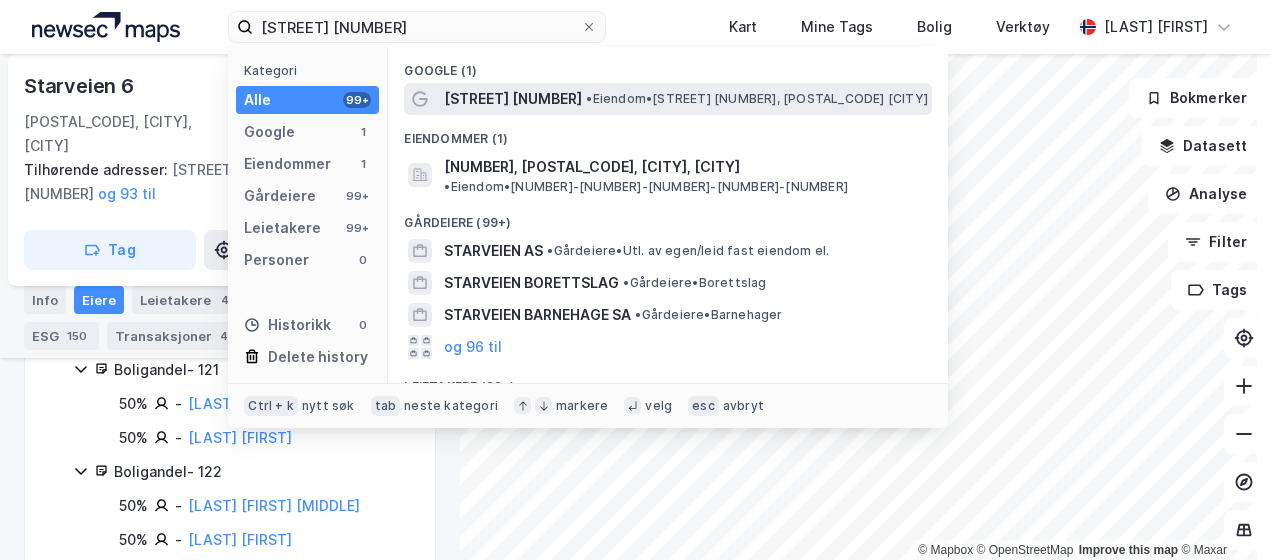 click on "[STREET] [NUMBER]" at bounding box center (513, 99) 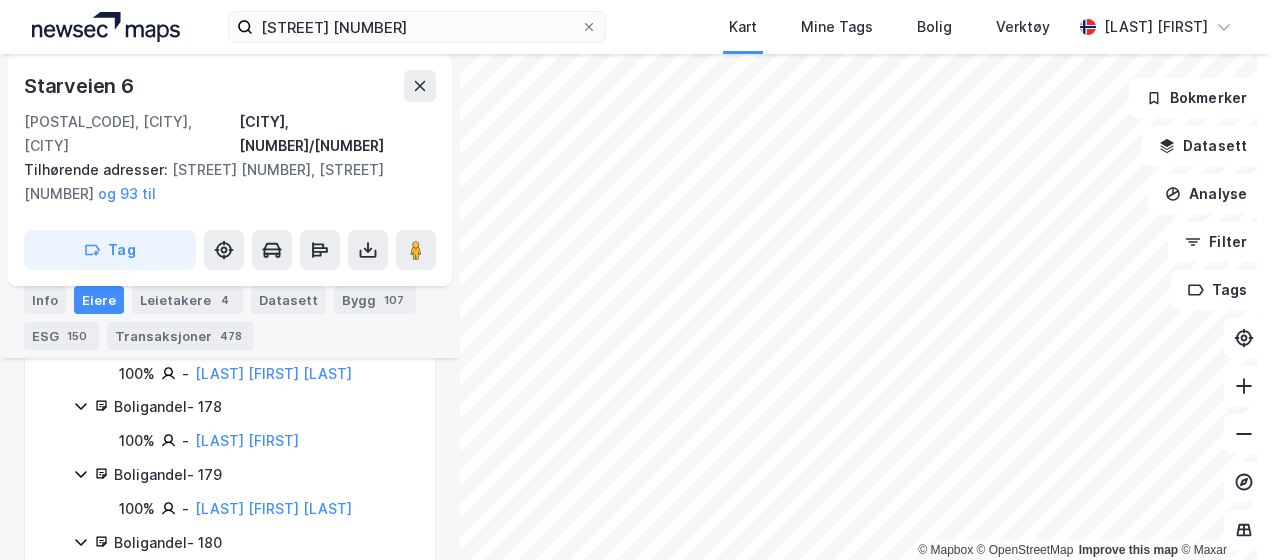 scroll, scrollTop: 14880, scrollLeft: 0, axis: vertical 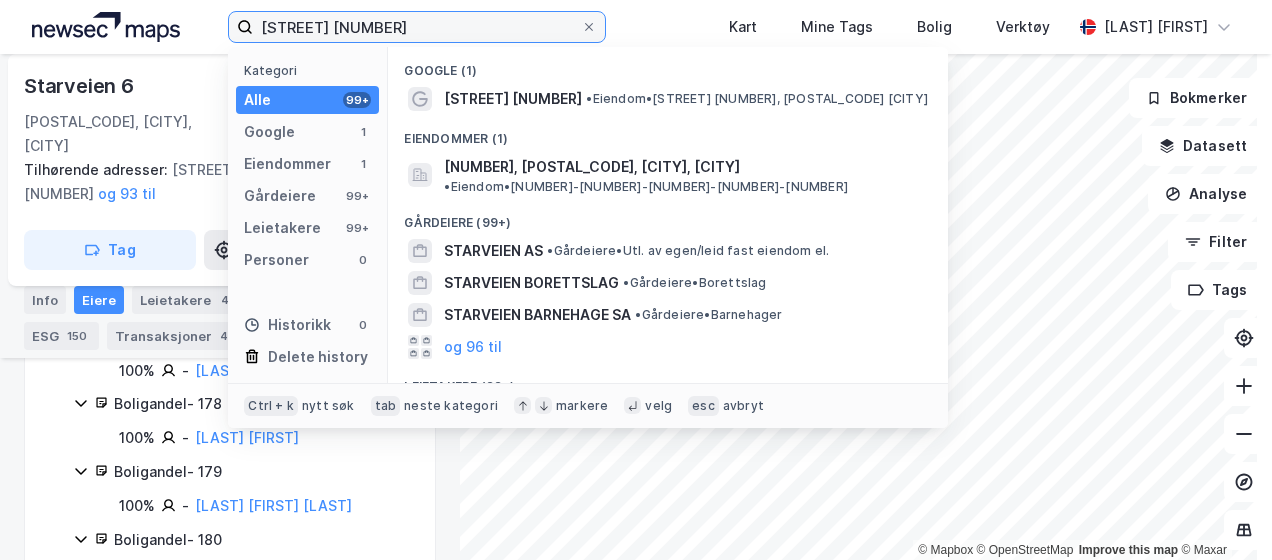 drag, startPoint x: 492, startPoint y: 18, endPoint x: 0, endPoint y: 108, distance: 500.16397 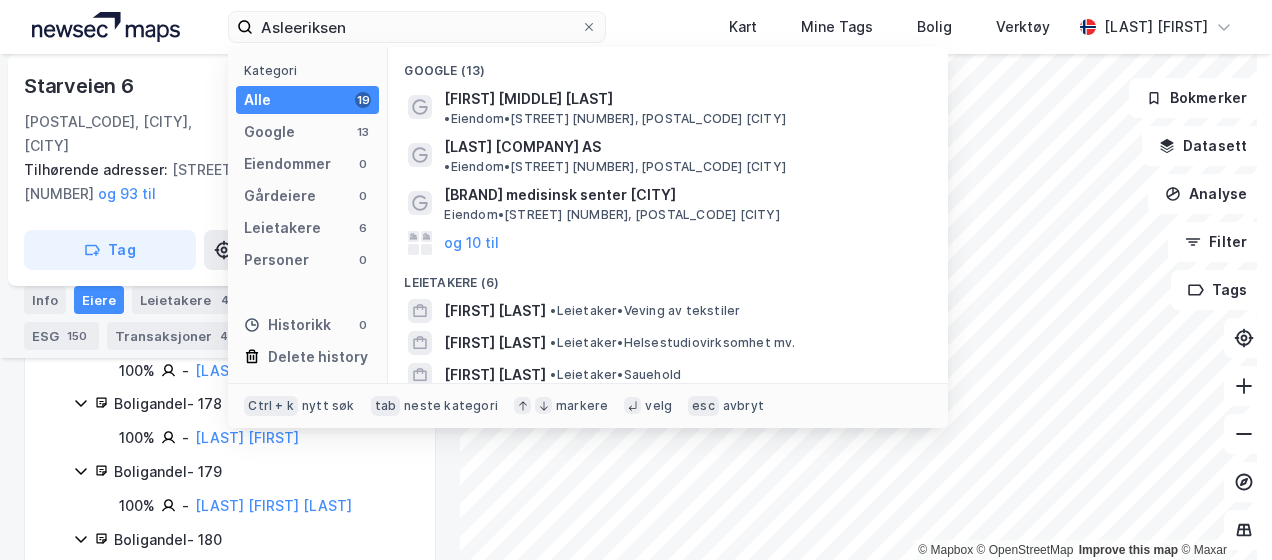 click on "og 3 til" at bounding box center [468, 407] 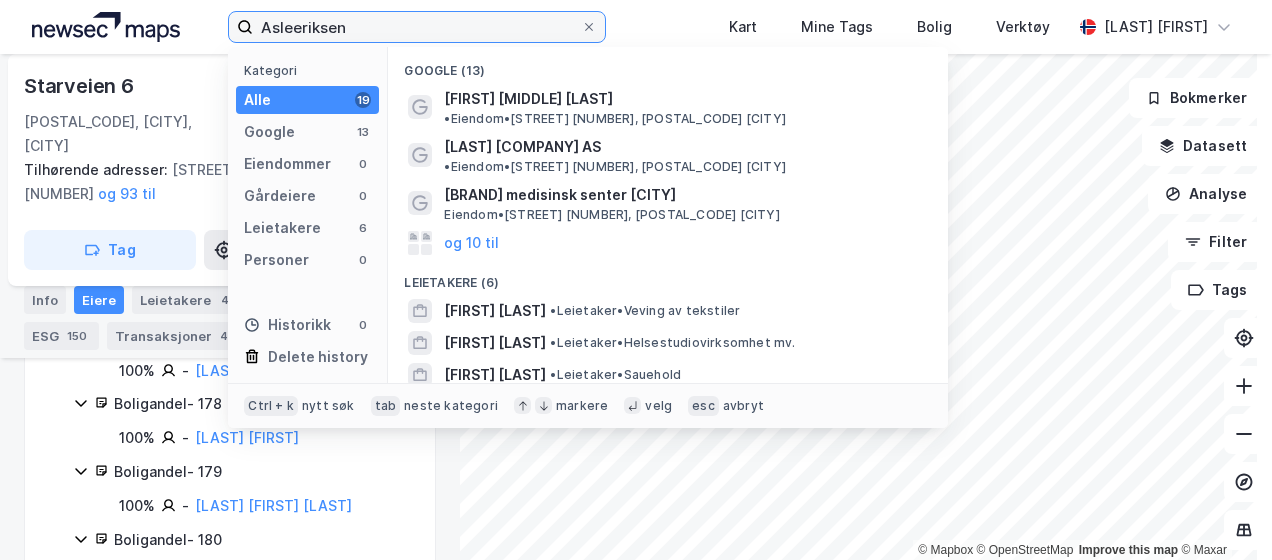 click on "Asleeriksen" at bounding box center (416, 27) 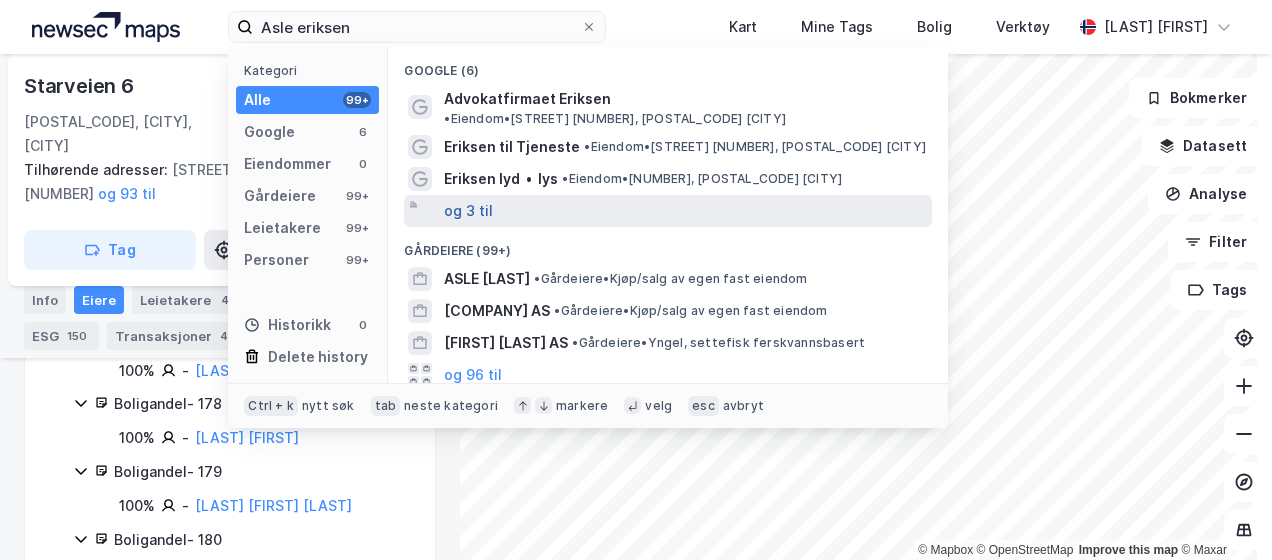 click on "og 3 til" at bounding box center [468, 211] 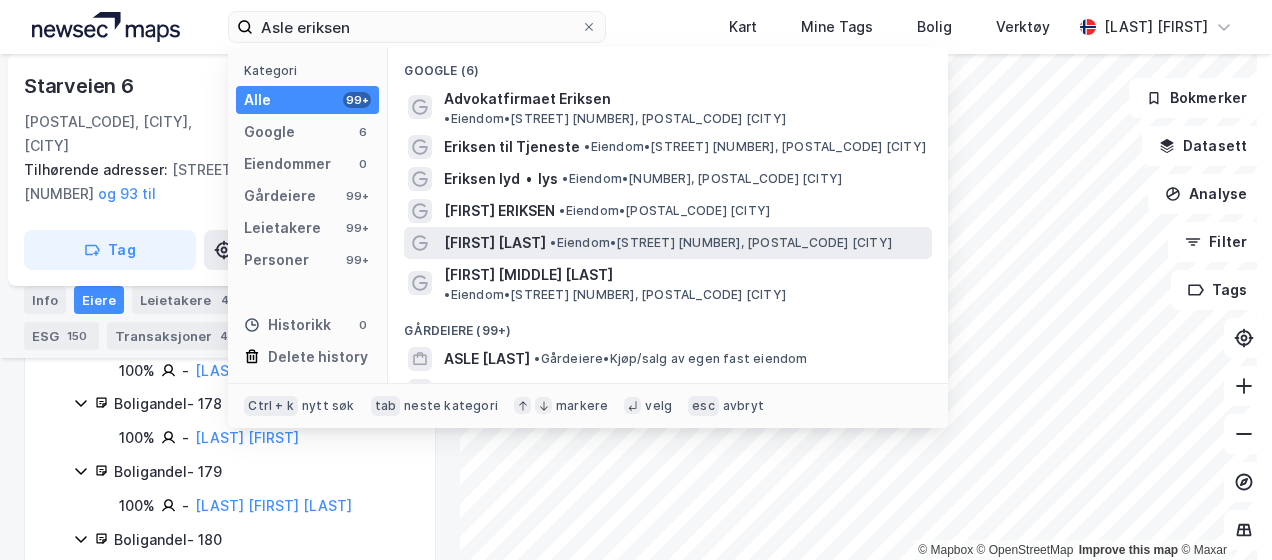 click on "[FIRST] [LAST] • Eiendom • [STREET], [POSTAL_CODE] [CITY]" at bounding box center (668, 243) 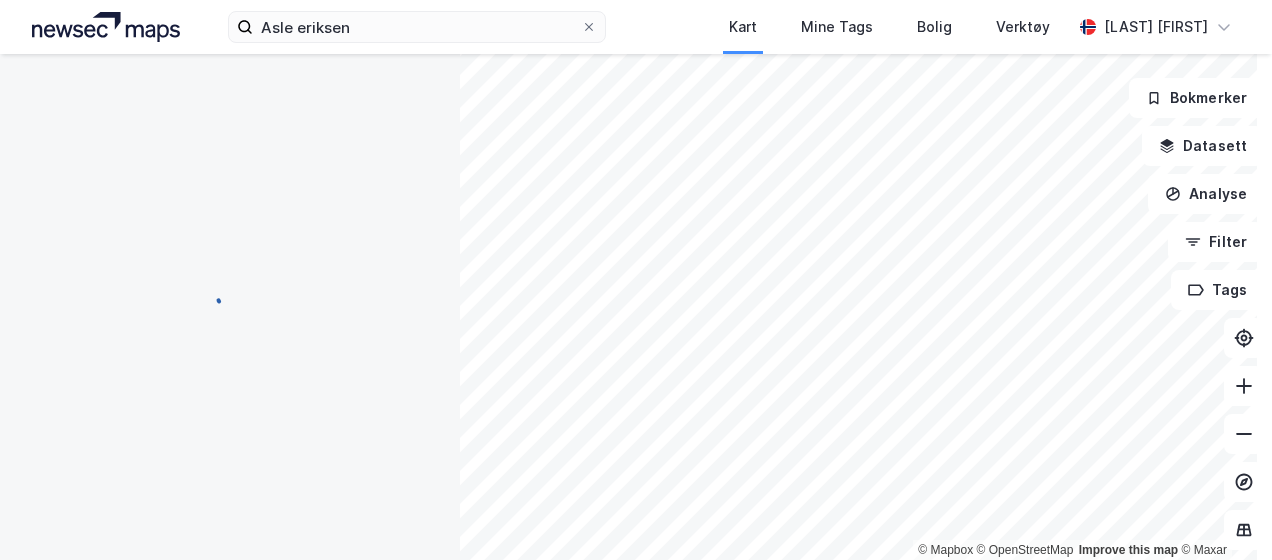 scroll, scrollTop: 245, scrollLeft: 0, axis: vertical 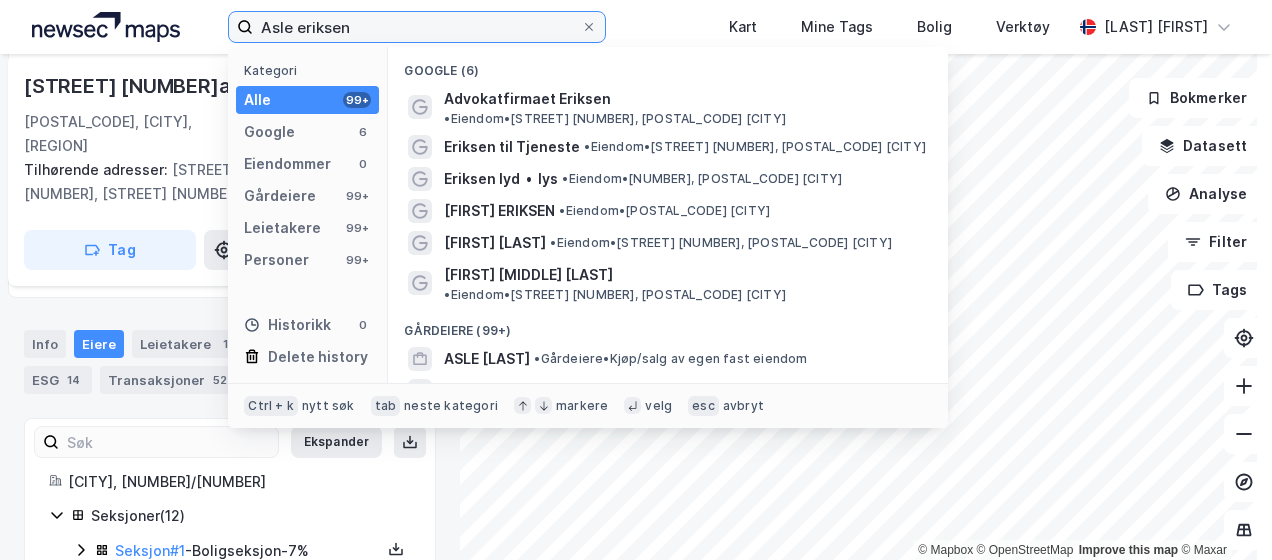 click on "Asle eriksen" at bounding box center (416, 27) 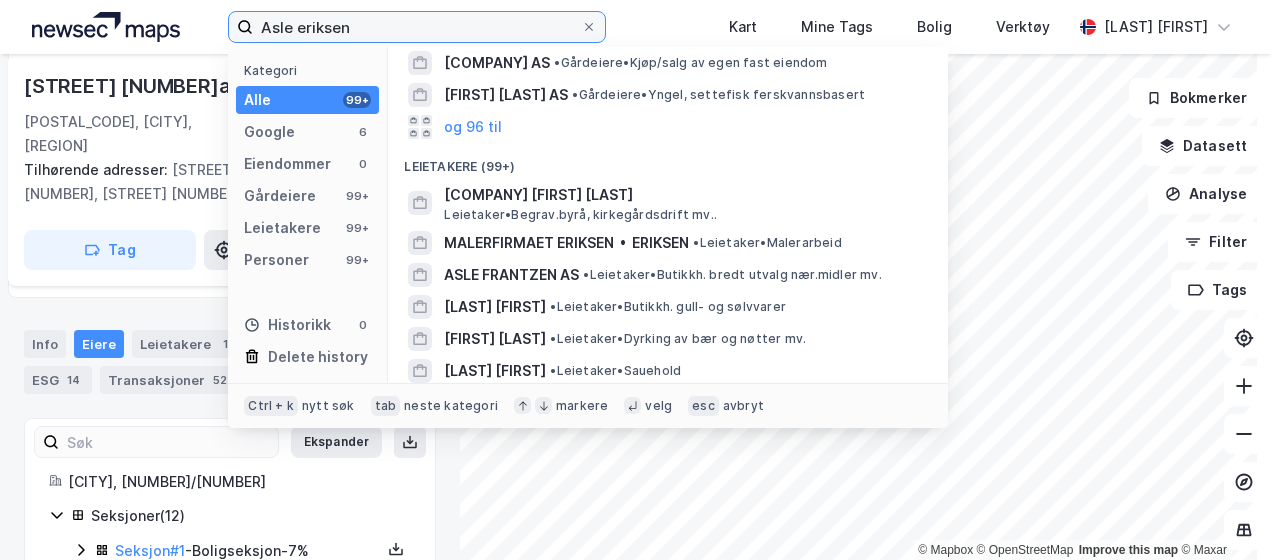 scroll, scrollTop: 330, scrollLeft: 0, axis: vertical 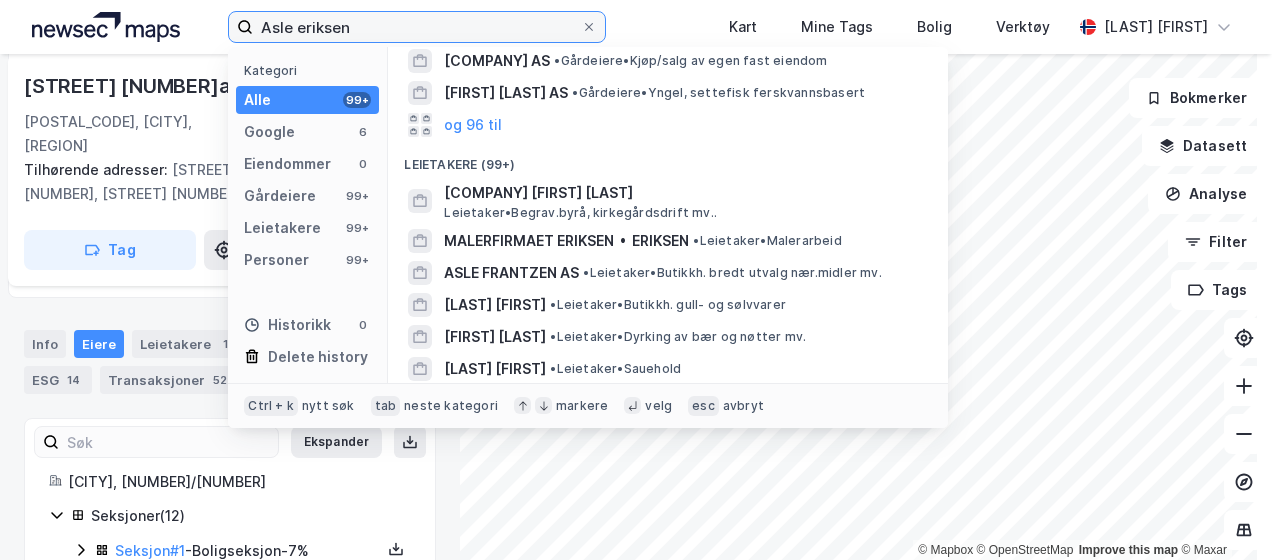drag, startPoint x: 372, startPoint y: 34, endPoint x: 74, endPoint y: 32, distance: 298.0067 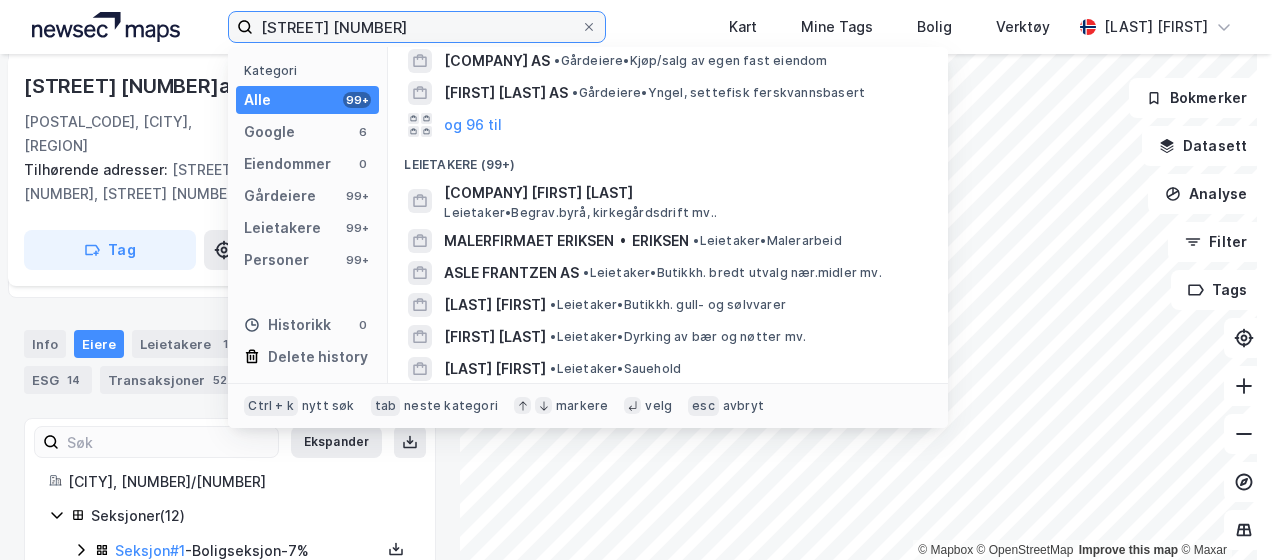 scroll, scrollTop: 0, scrollLeft: 0, axis: both 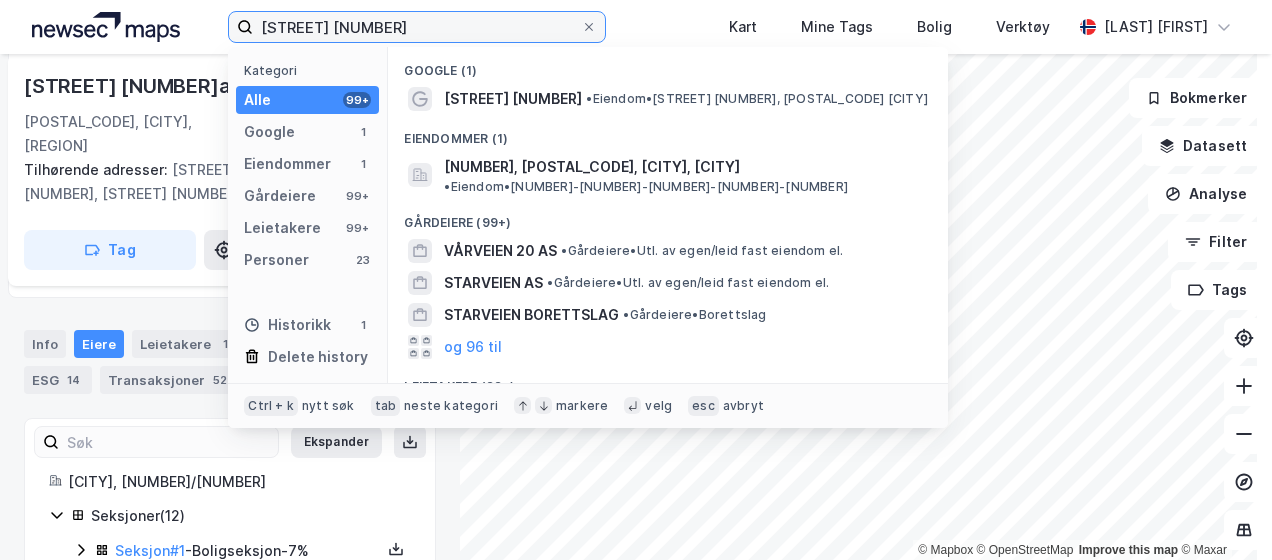 type on "[STREET] [NUMBER]" 